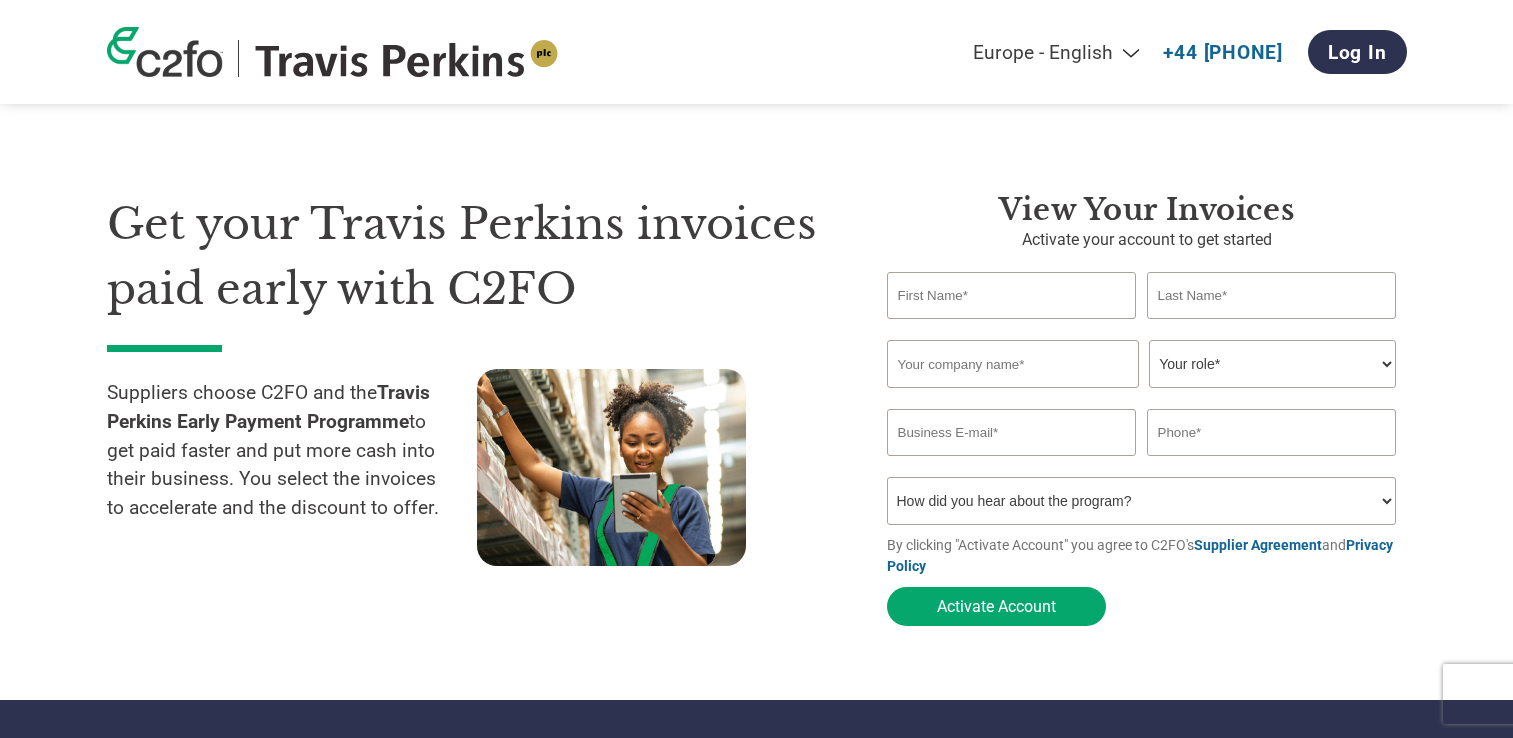 select on "en-GB" 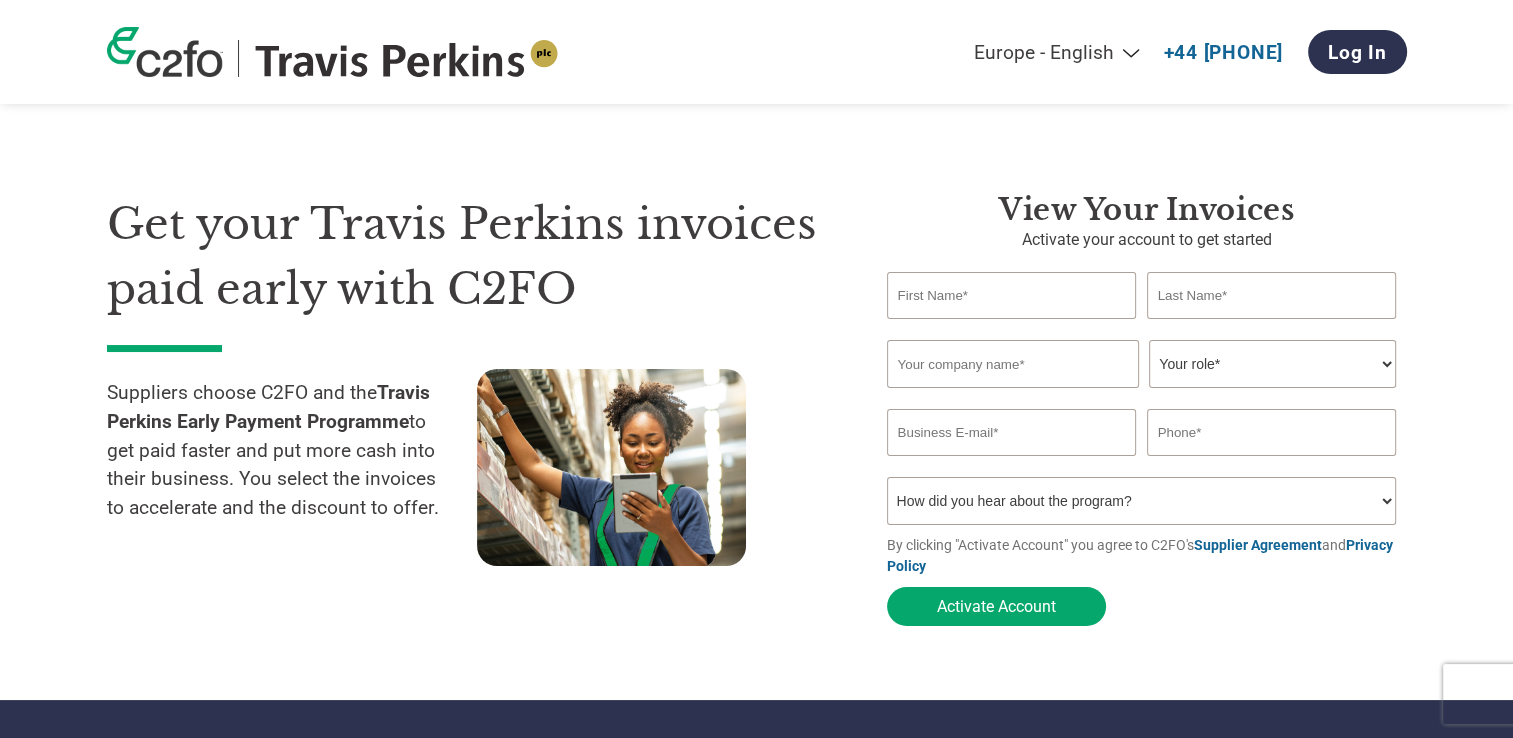 scroll, scrollTop: 0, scrollLeft: 0, axis: both 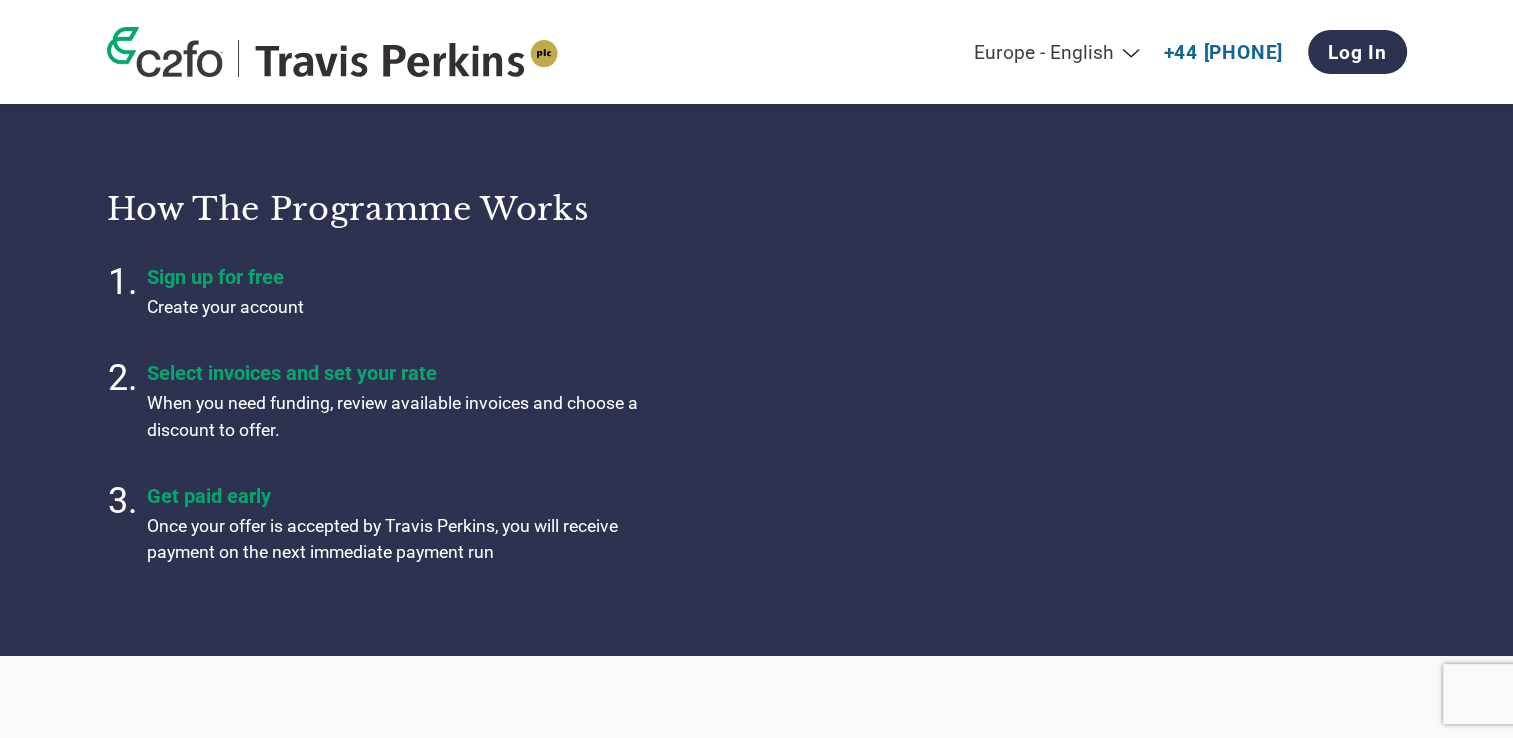 click on "How the programme works Sign up for free Create your account Select invoices and set your rate When you need funding, review available invoices and choose a discount to offer. Get paid early Once your offer is accepted by Travis Perkins, you will receive payment on the next immediate payment run" at bounding box center [756, 377] 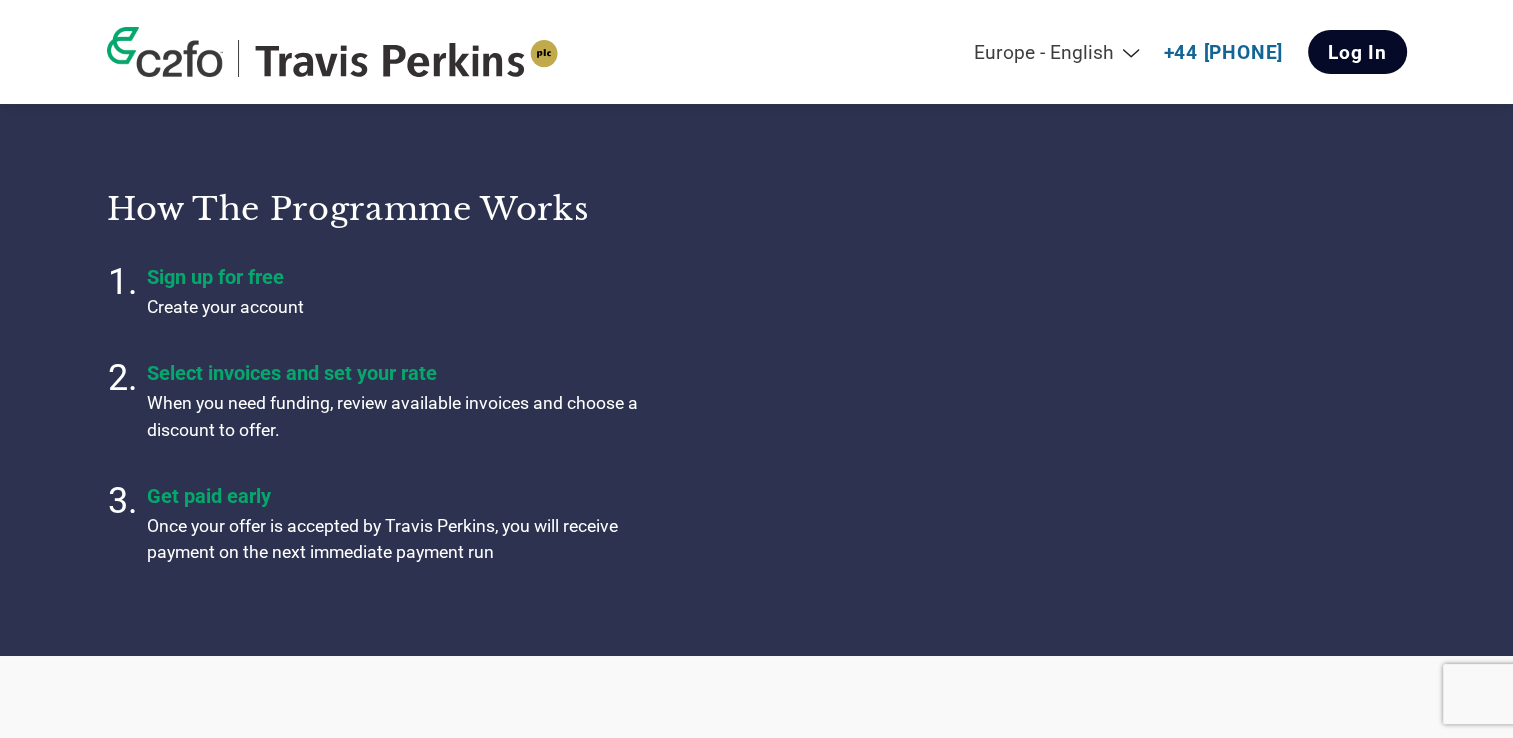click on "Log In" at bounding box center [1357, 52] 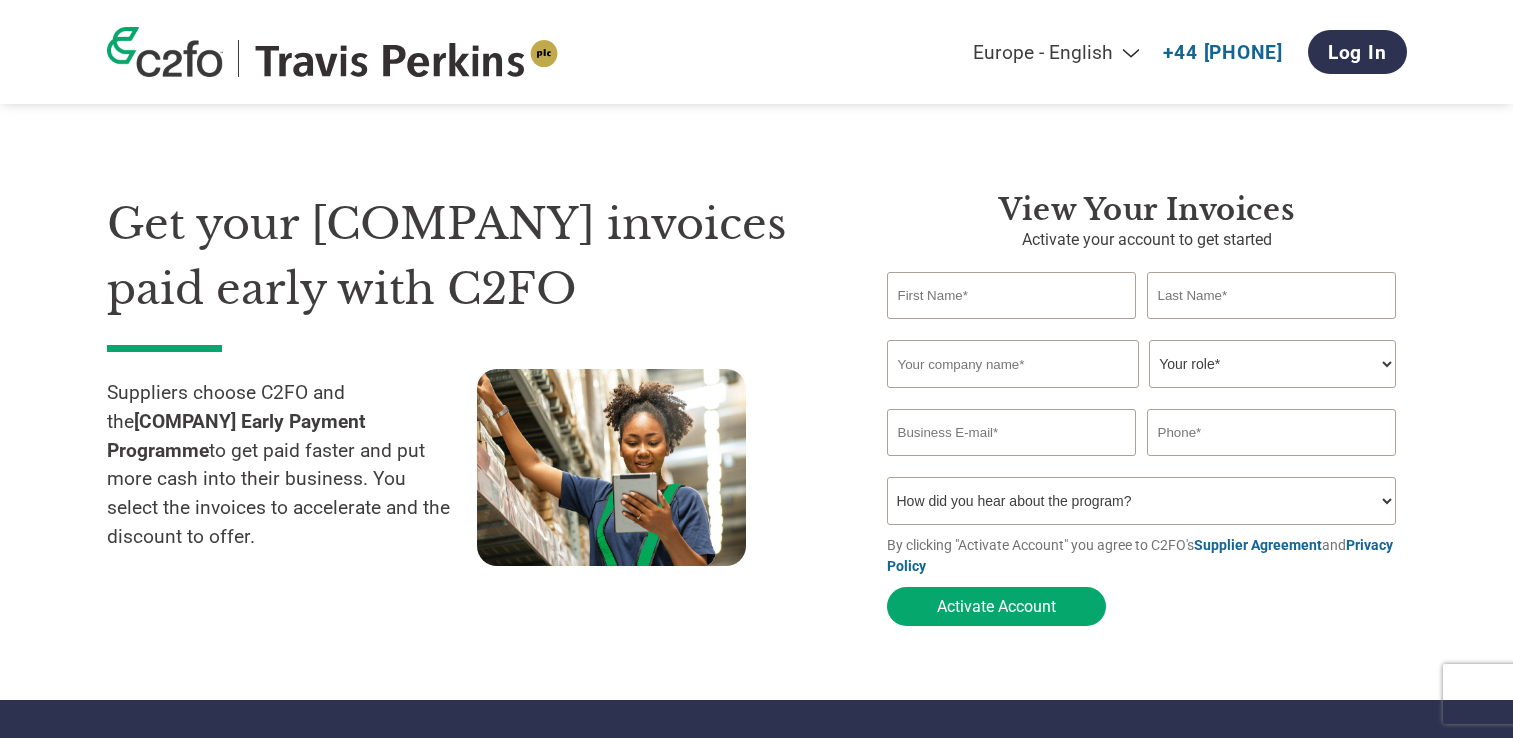 select on "en-GB" 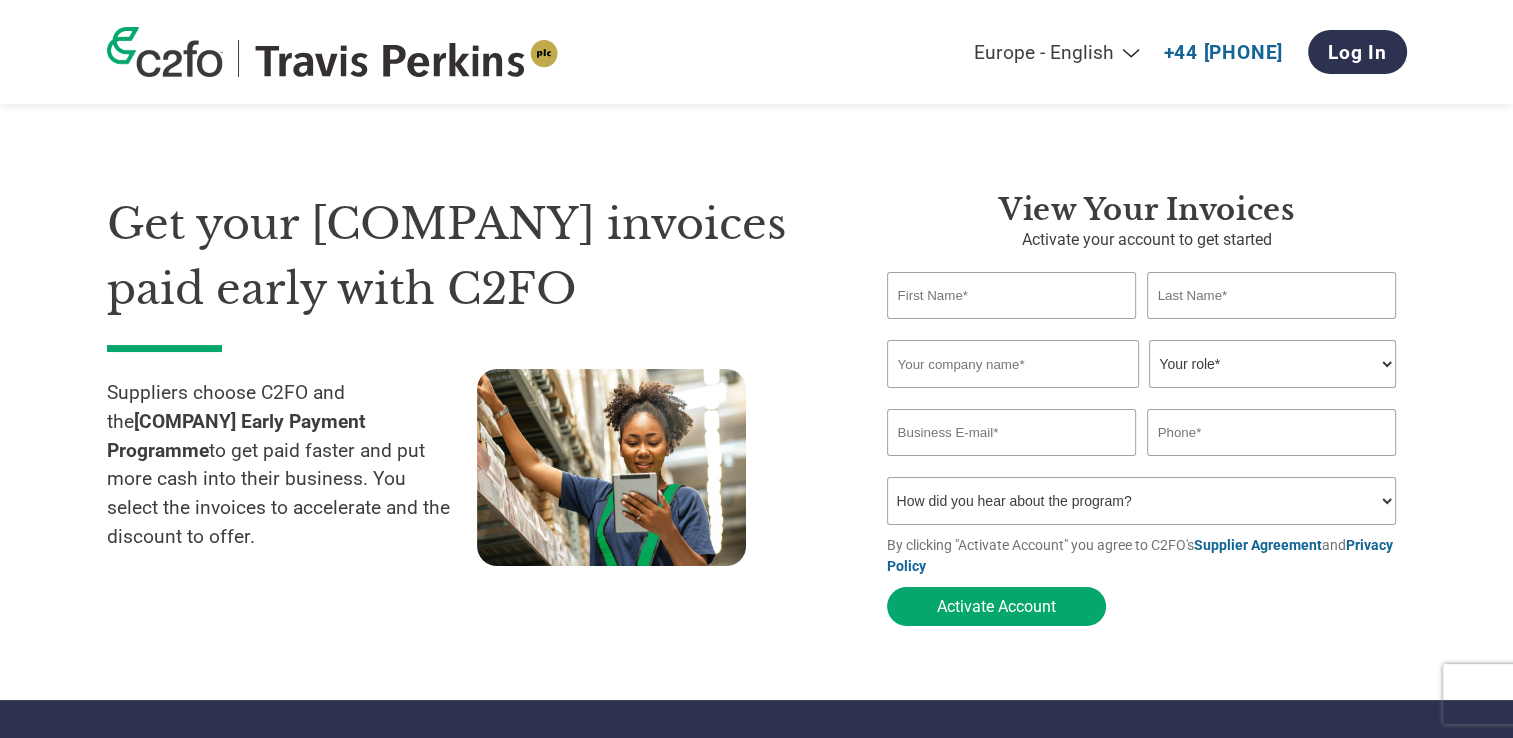 scroll, scrollTop: 0, scrollLeft: 0, axis: both 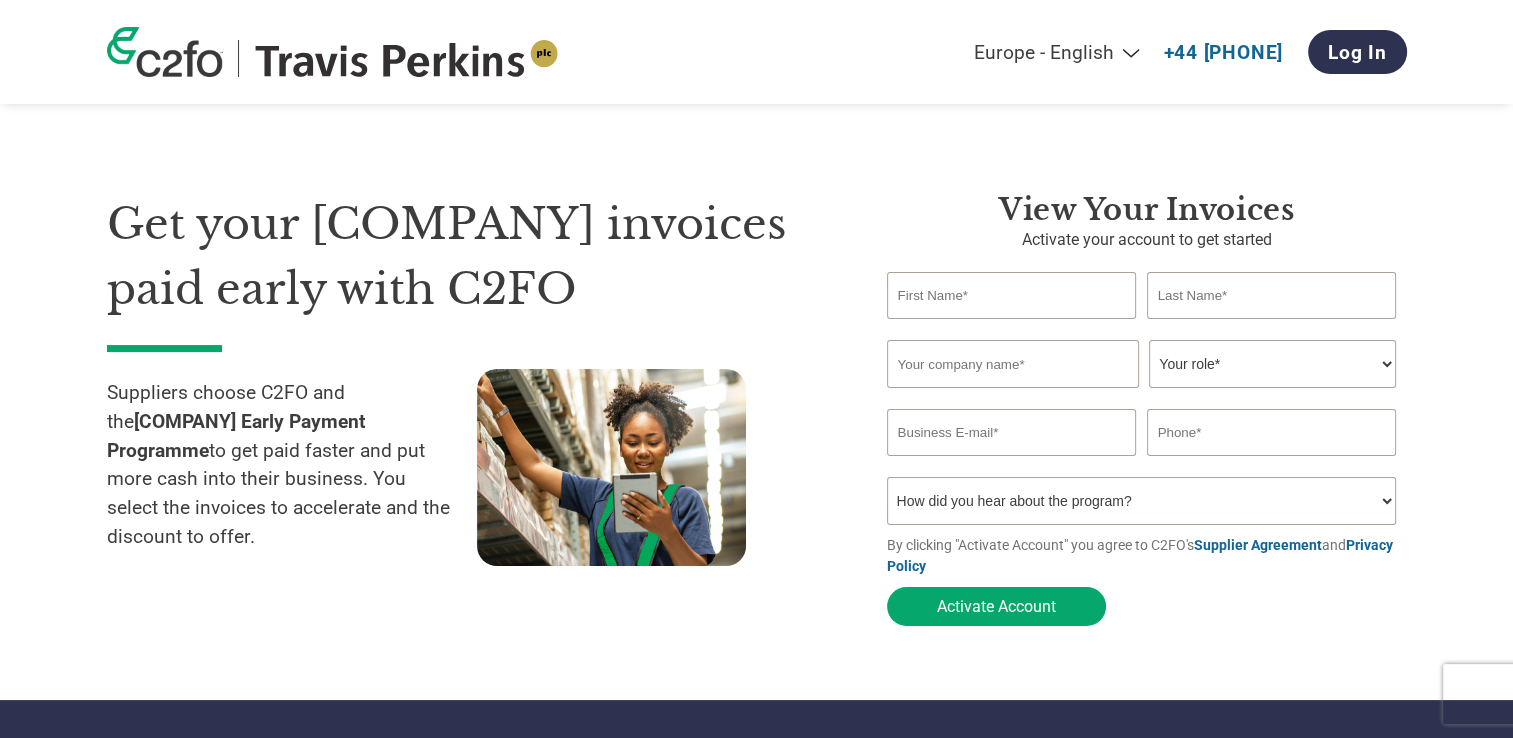 click on "How did you hear about the program? Received a letter Email Social Media Online Search Family/Friend/Acquaintance At an event Other" at bounding box center [1142, 501] 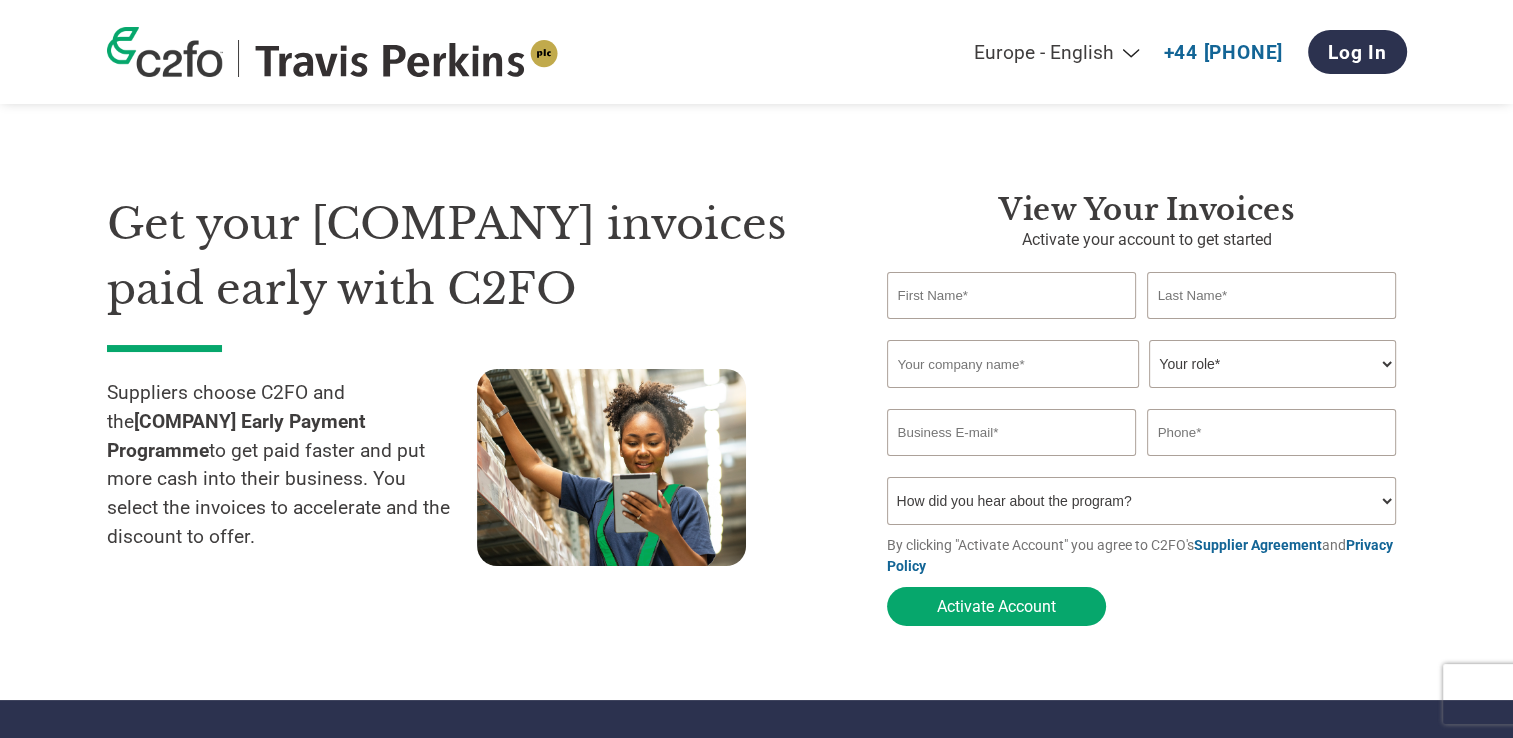 select on "Email" 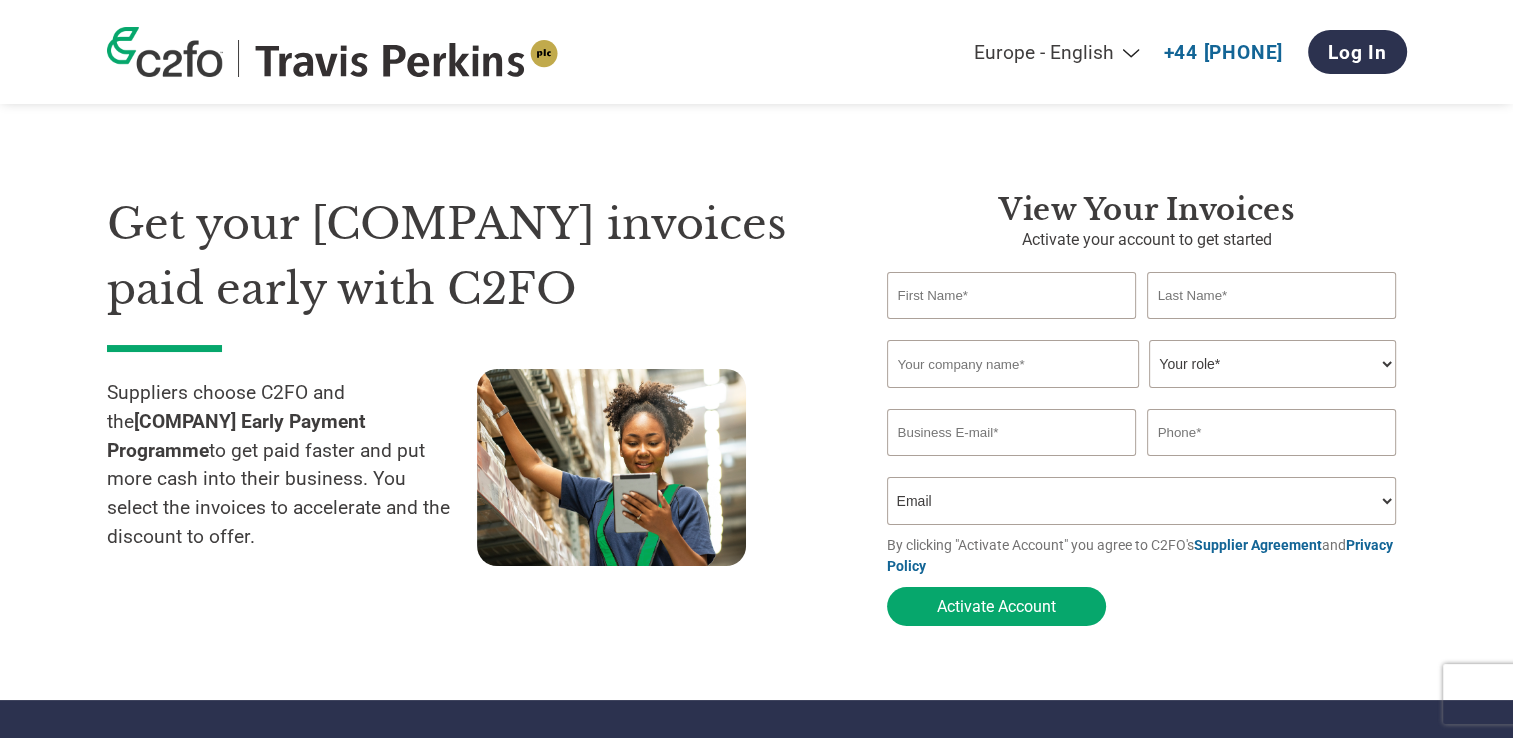 click on "How did you hear about the program? Received a letter Email Social Media Online Search Family/Friend/Acquaintance At an event Other" at bounding box center (1142, 501) 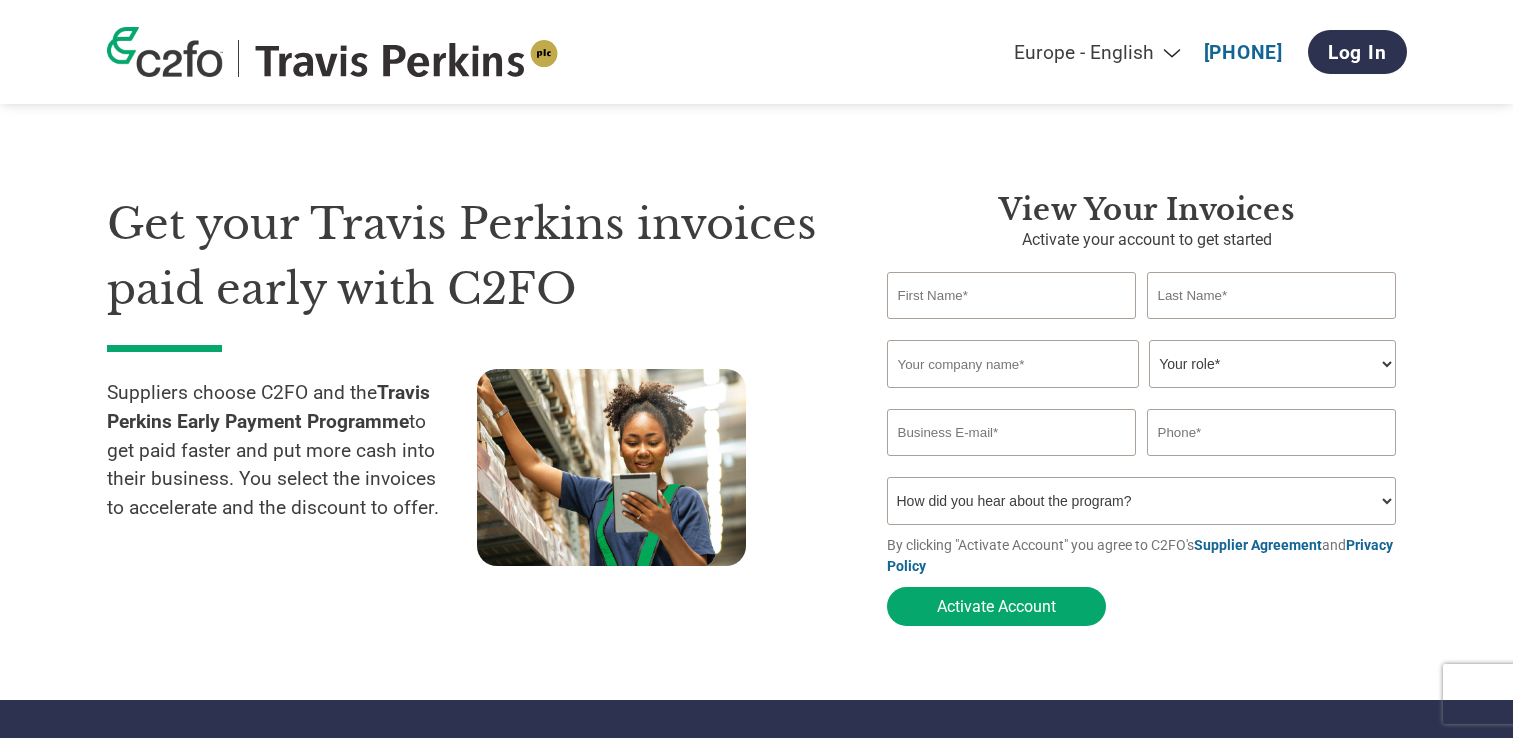 select on "en-GB" 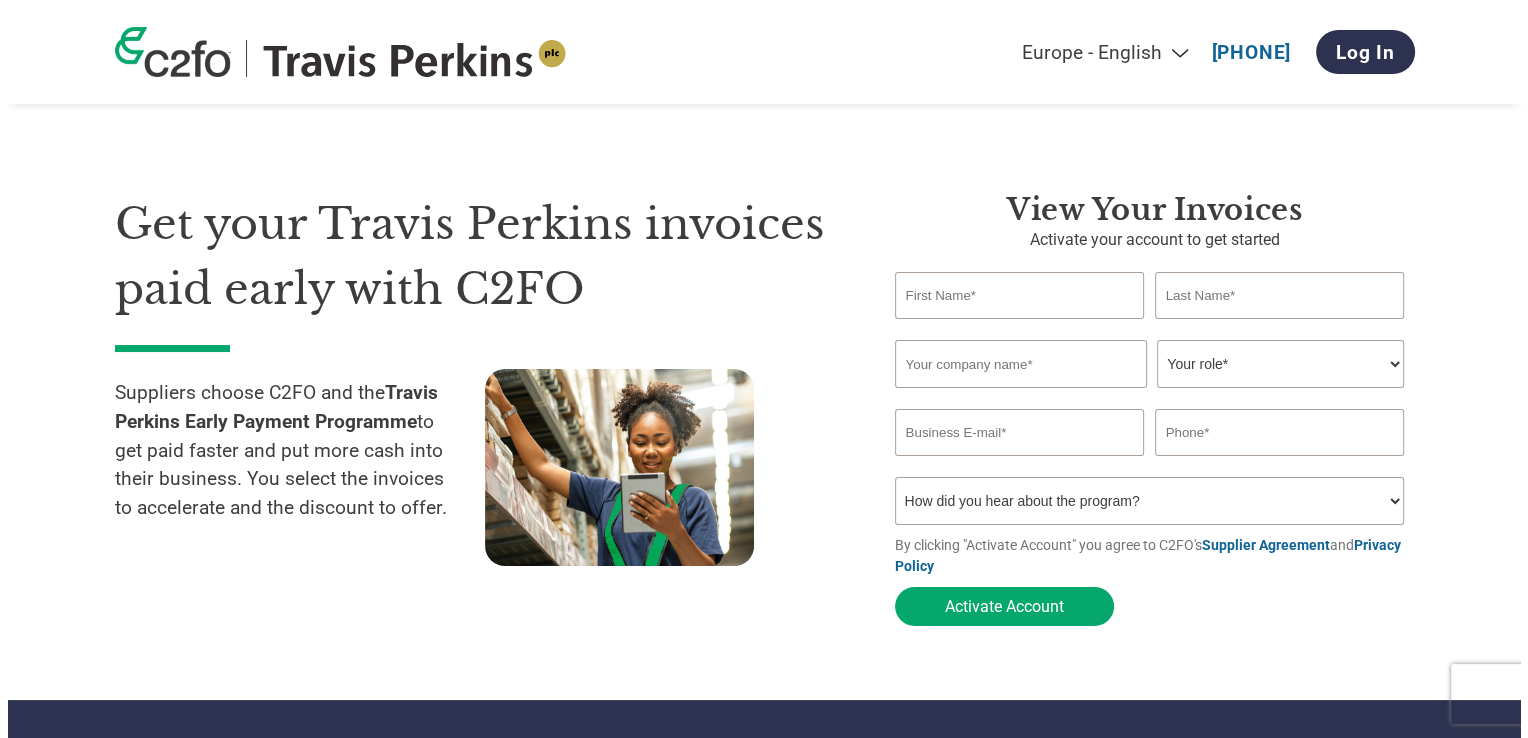 scroll, scrollTop: 0, scrollLeft: 0, axis: both 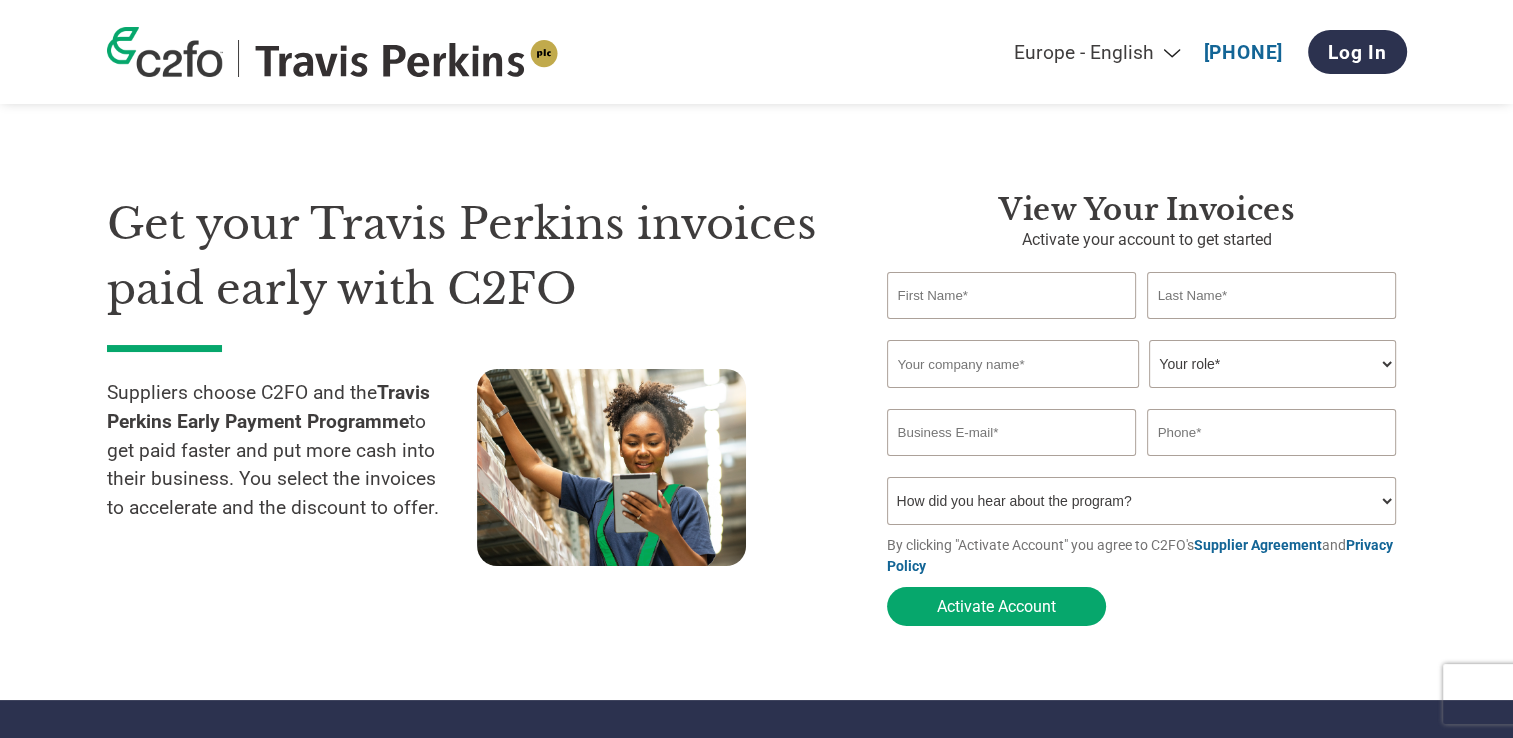 click at bounding box center (1012, 295) 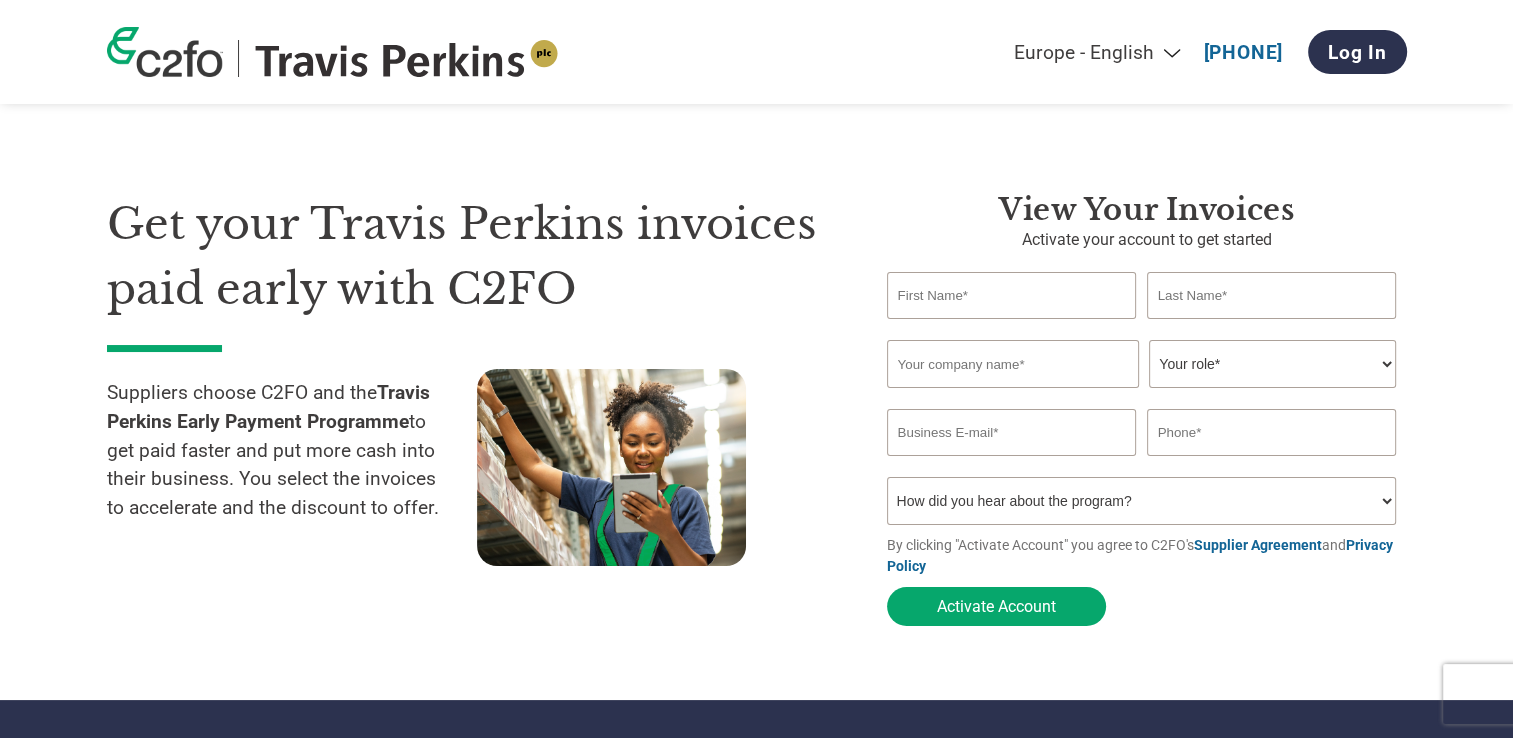 type on "[FIRST]" 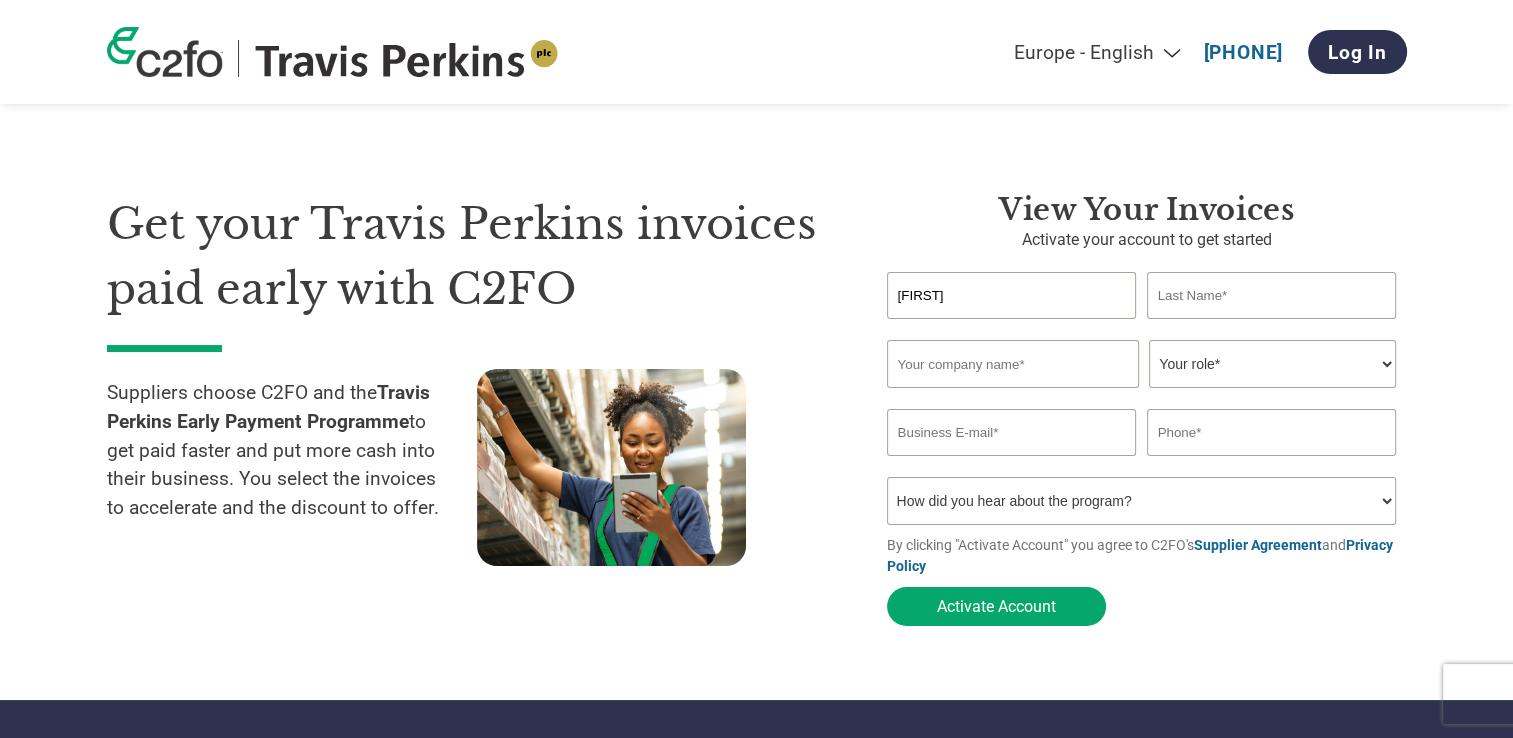 type on "[LAST]" 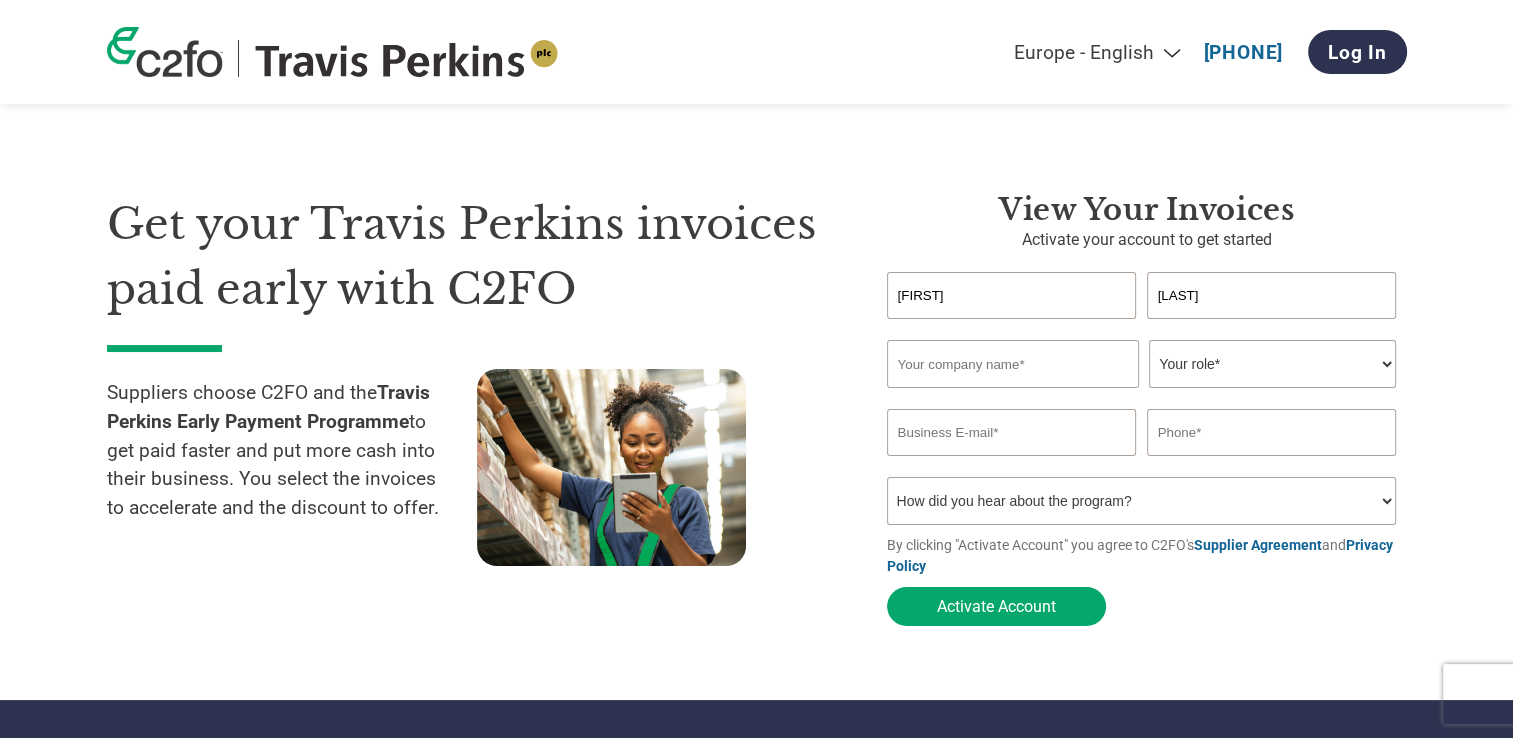 type on "[EMAIL]" 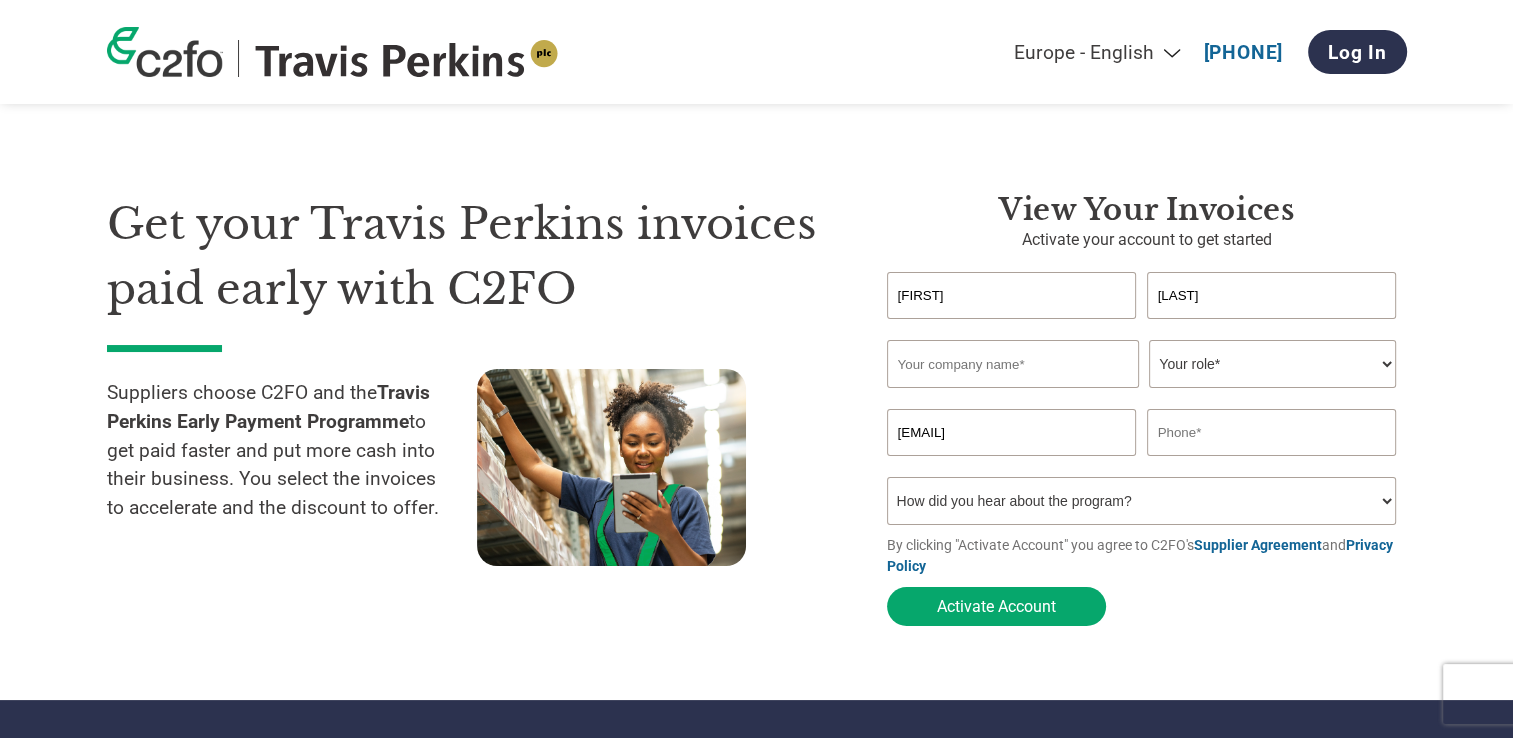 type on "[PHONE]" 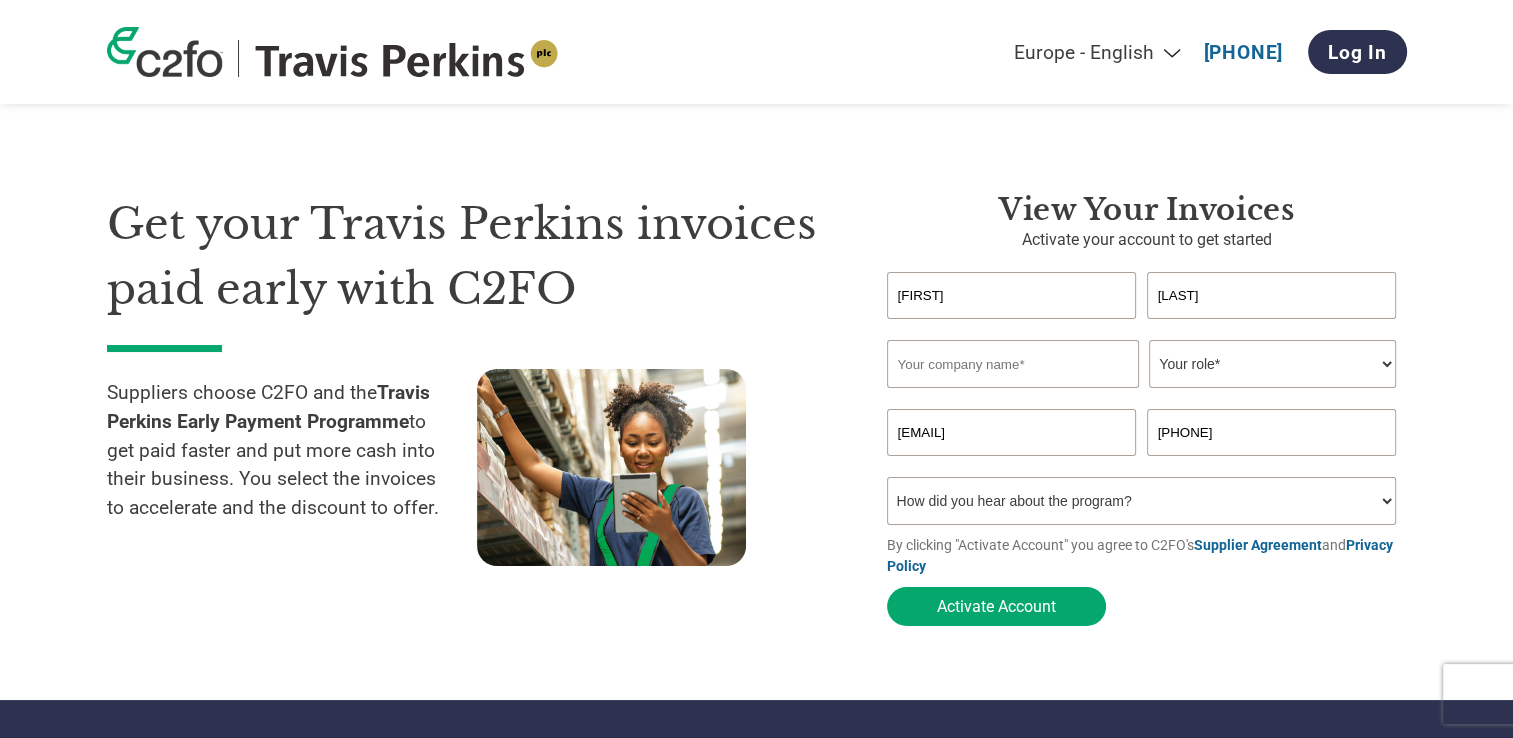 click at bounding box center [1013, 364] 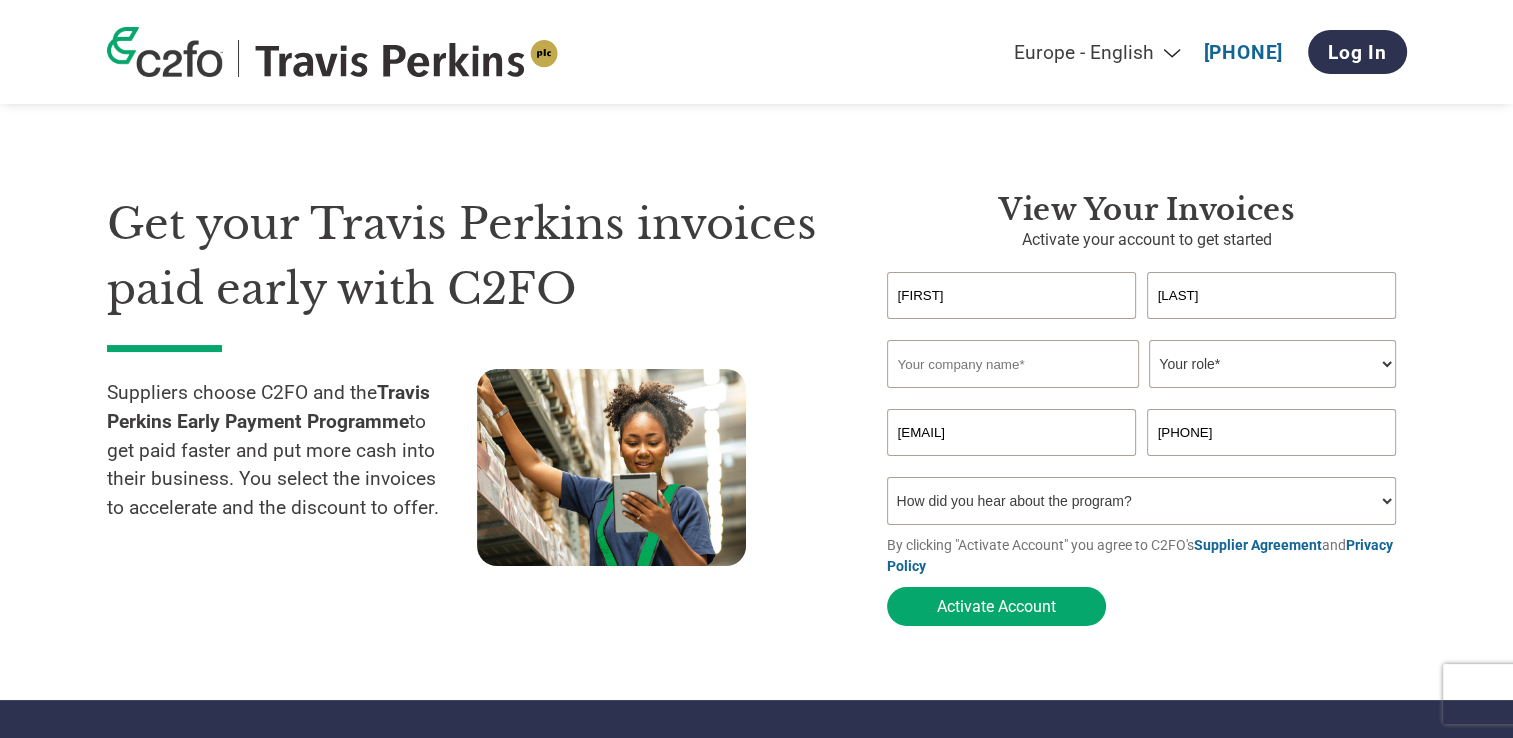 type on "Albion Extrusions Ltd" 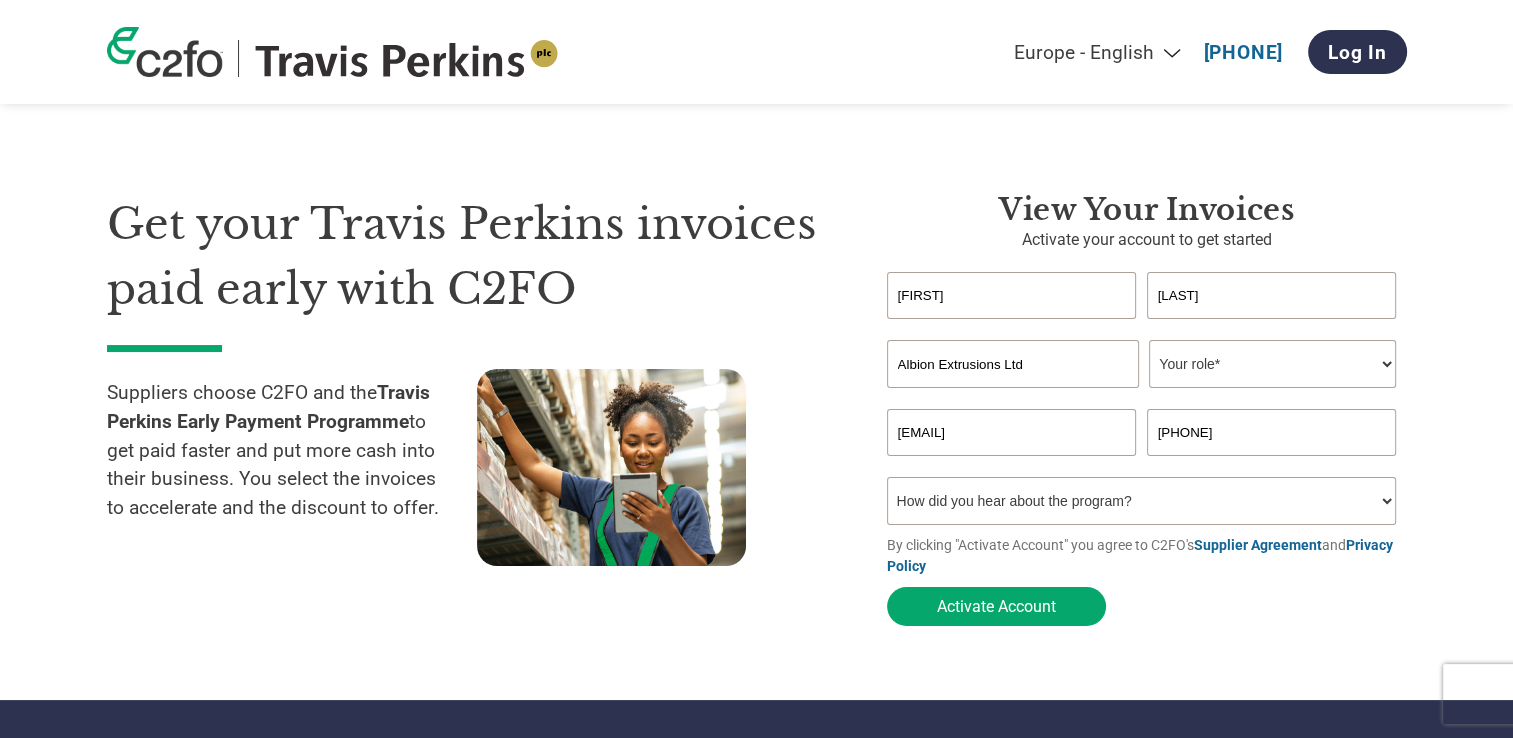 click on "Your role* CFO Controller Credit Manager Finance Director Treasurer CEO President Owner/Founder Accounting Bookkeeper Accounts Receivable Office Manager Other" at bounding box center (1272, 364) 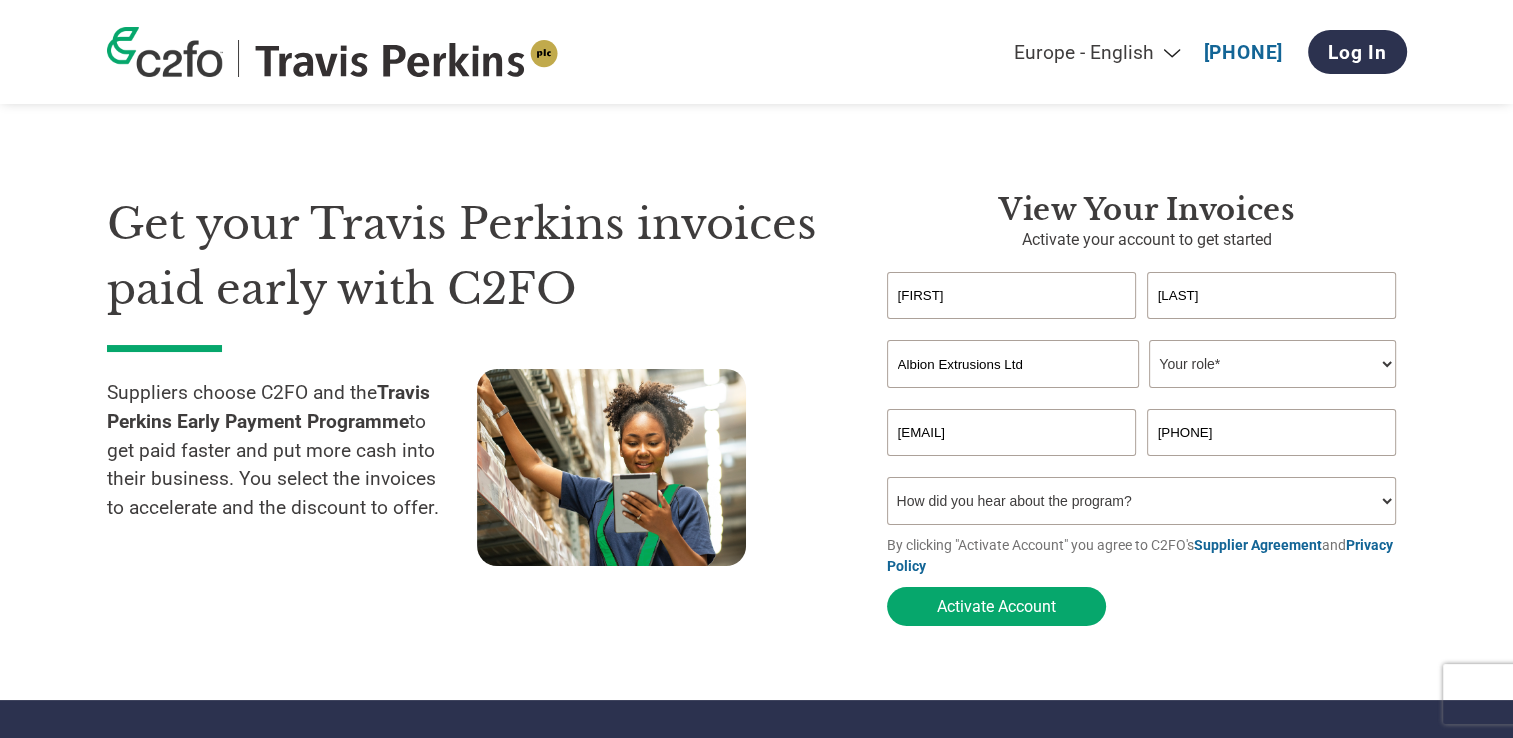 select on "ACCOUNTS_RECEIVABLE" 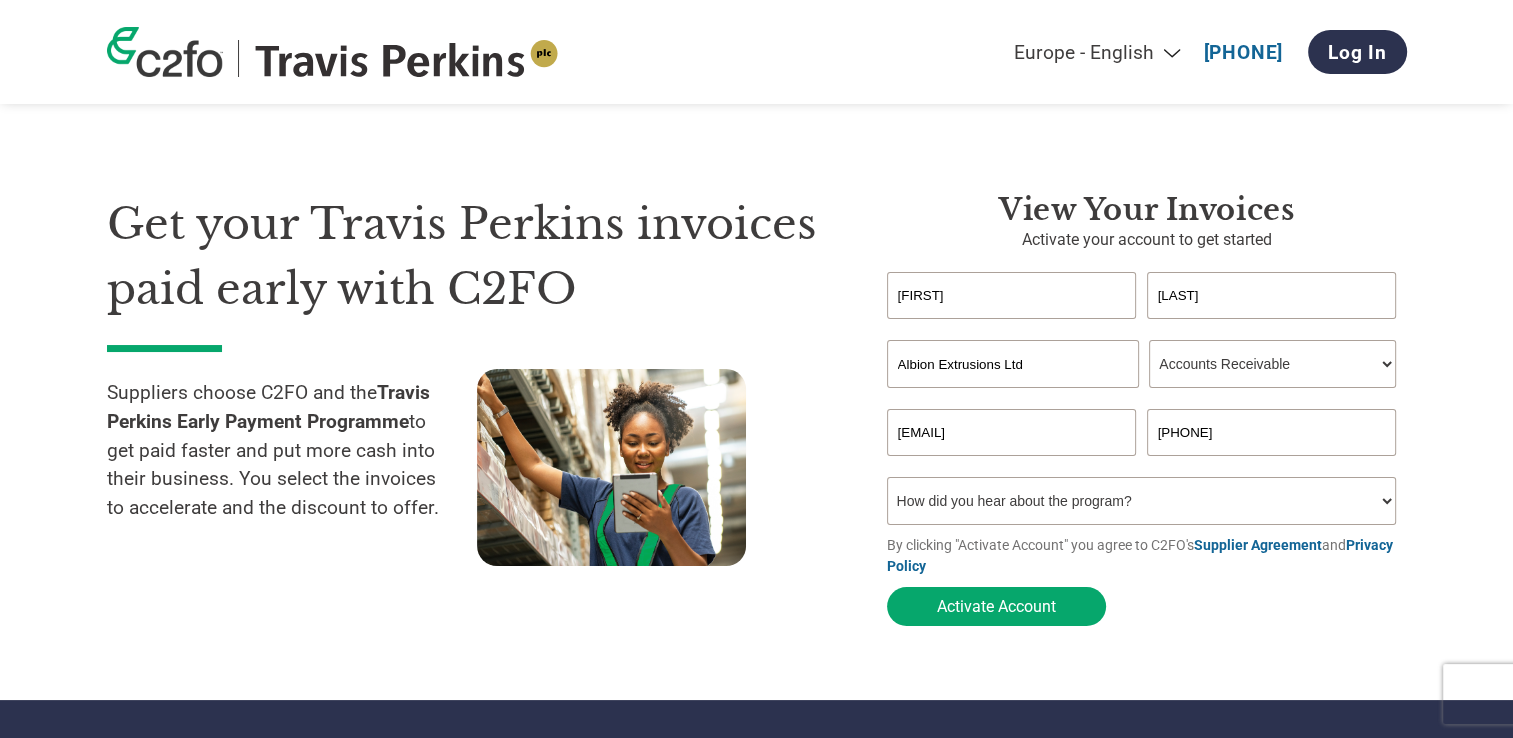 click on "Your role* CFO Controller Credit Manager Finance Director Treasurer CEO President Owner/Founder Accounting Bookkeeper Accounts Receivable Office Manager Other" at bounding box center (1272, 364) 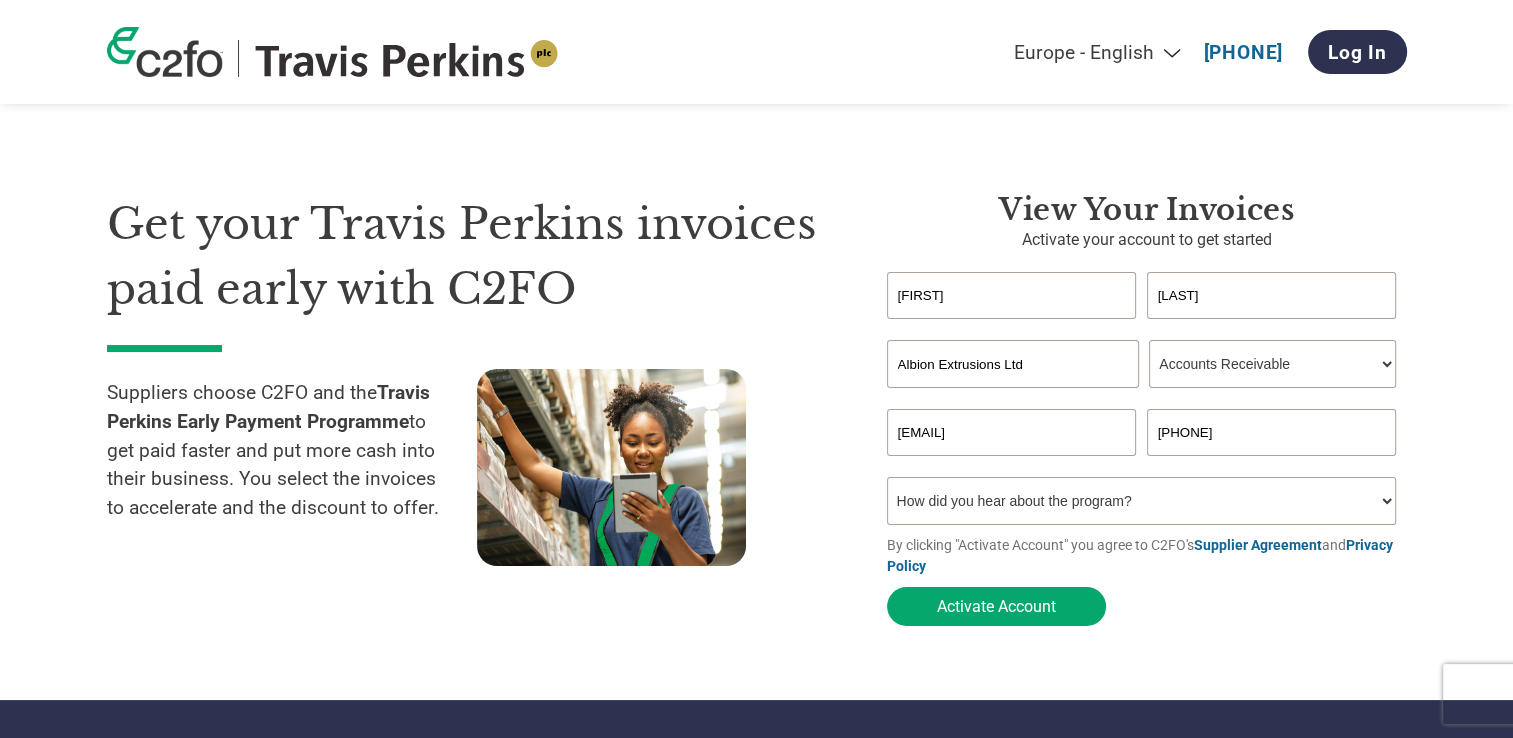 click on "How did you hear about the program? Received a letter Email Social Media Online Search Family/Friend/Acquaintance At an event Other" at bounding box center (1142, 501) 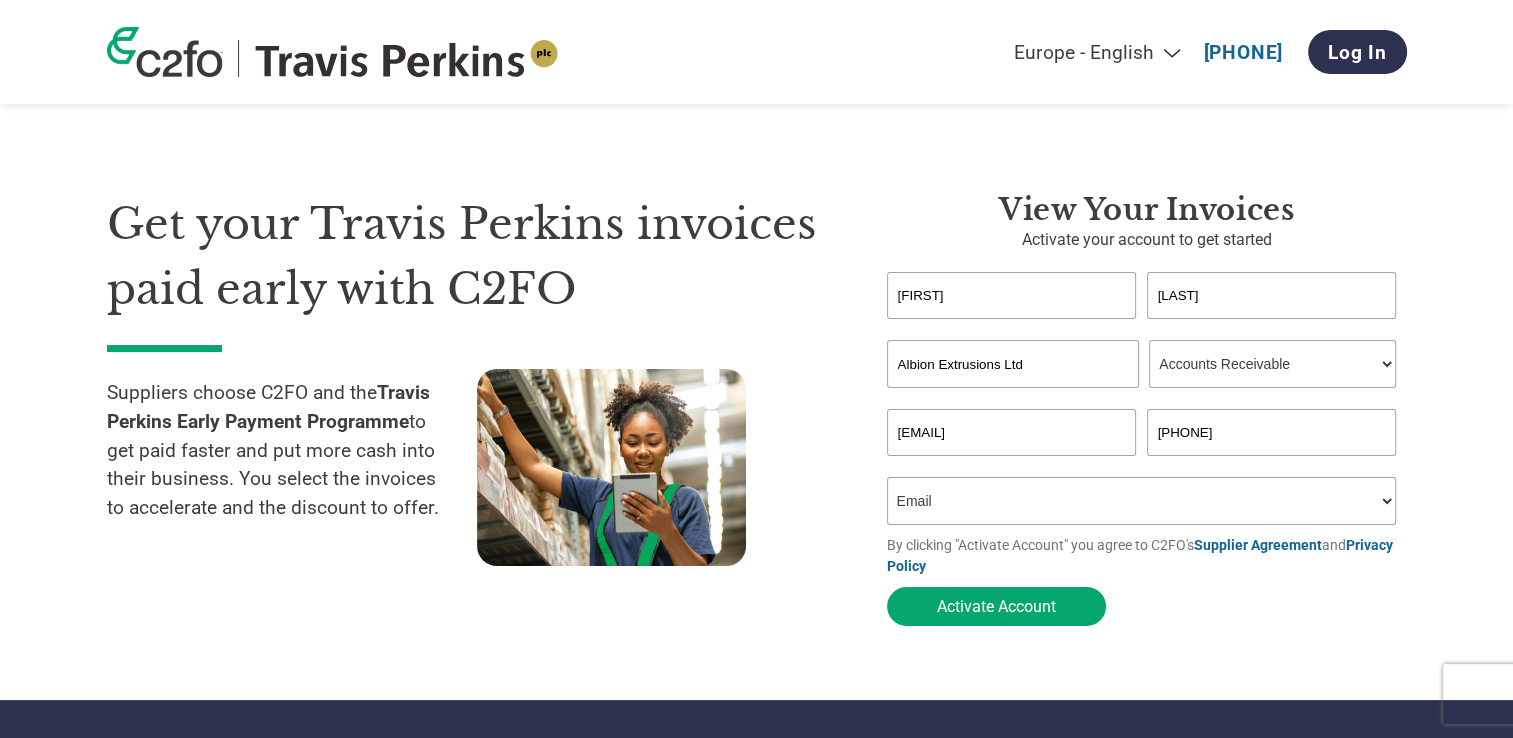 click on "How did you hear about the program? Received a letter Email Social Media Online Search Family/Friend/Acquaintance At an event Other" at bounding box center (1142, 501) 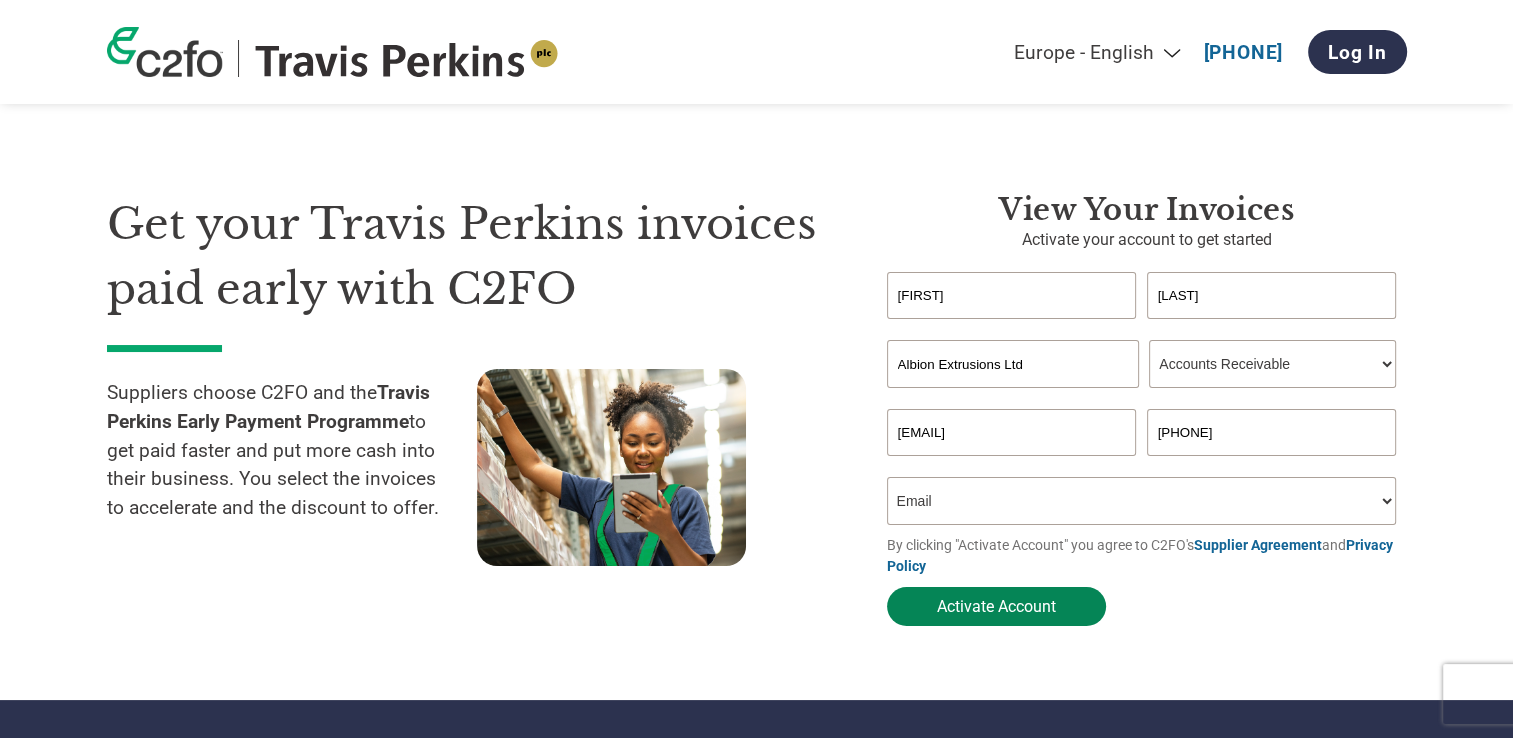 click on "Activate Account" at bounding box center [996, 606] 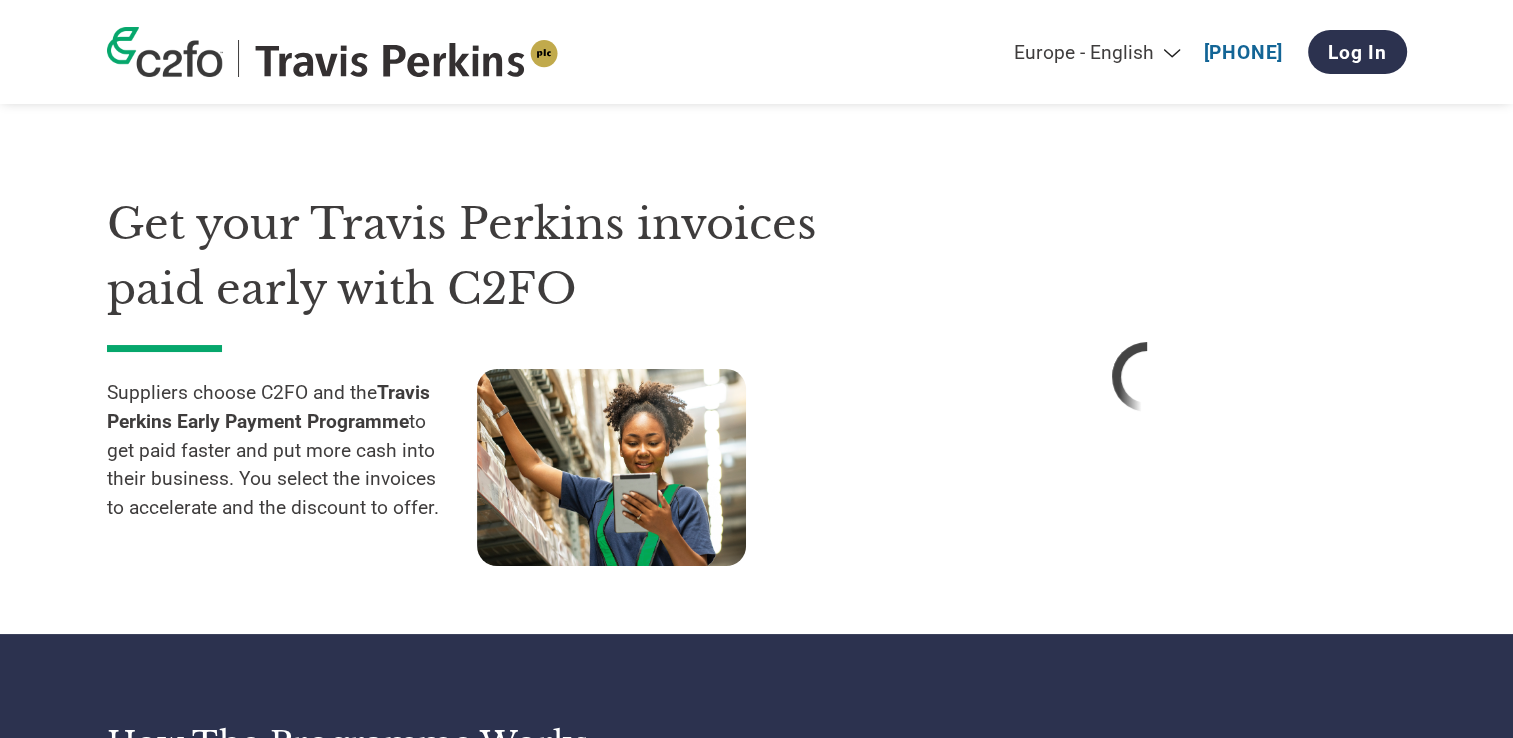 select on "en-GB" 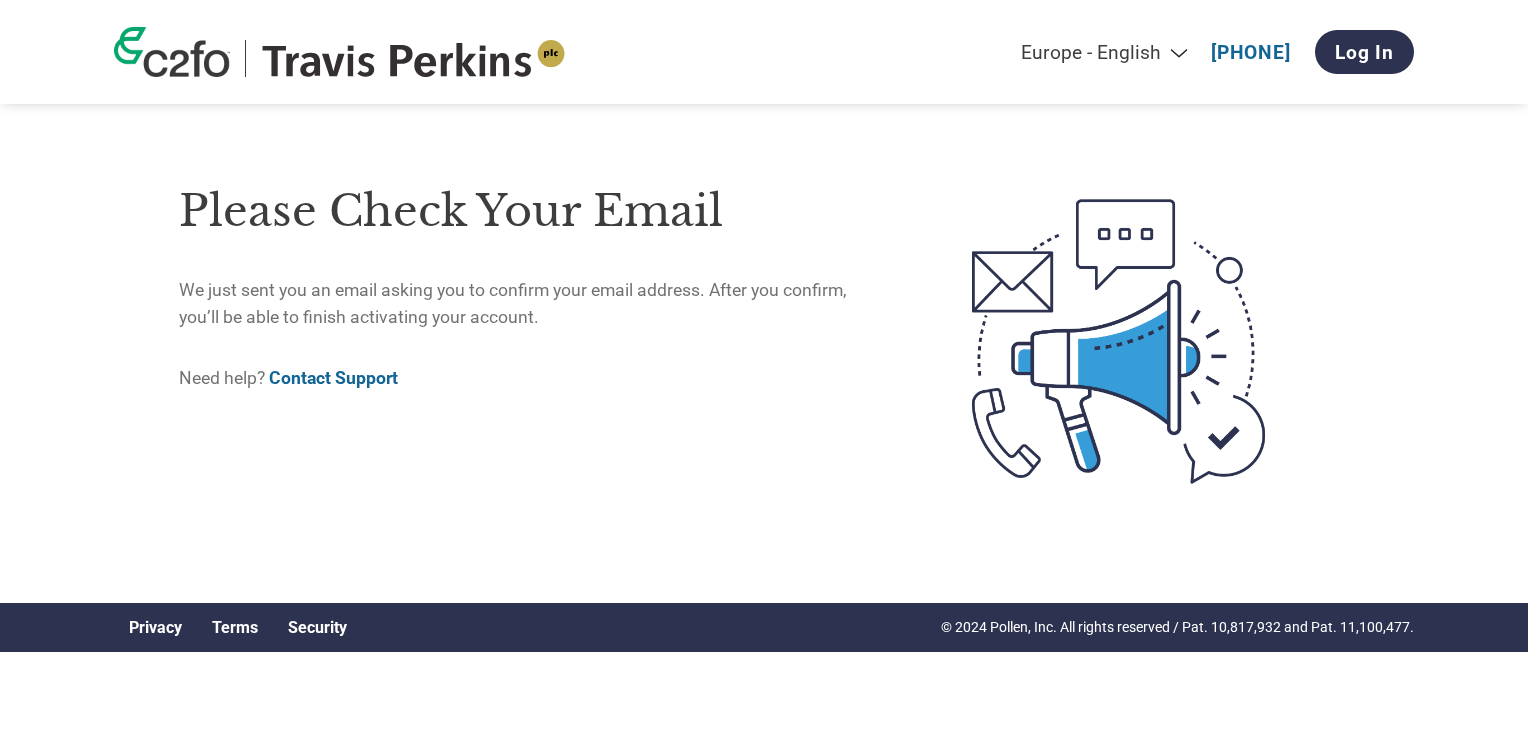 click on "Contact Support" at bounding box center [333, 378] 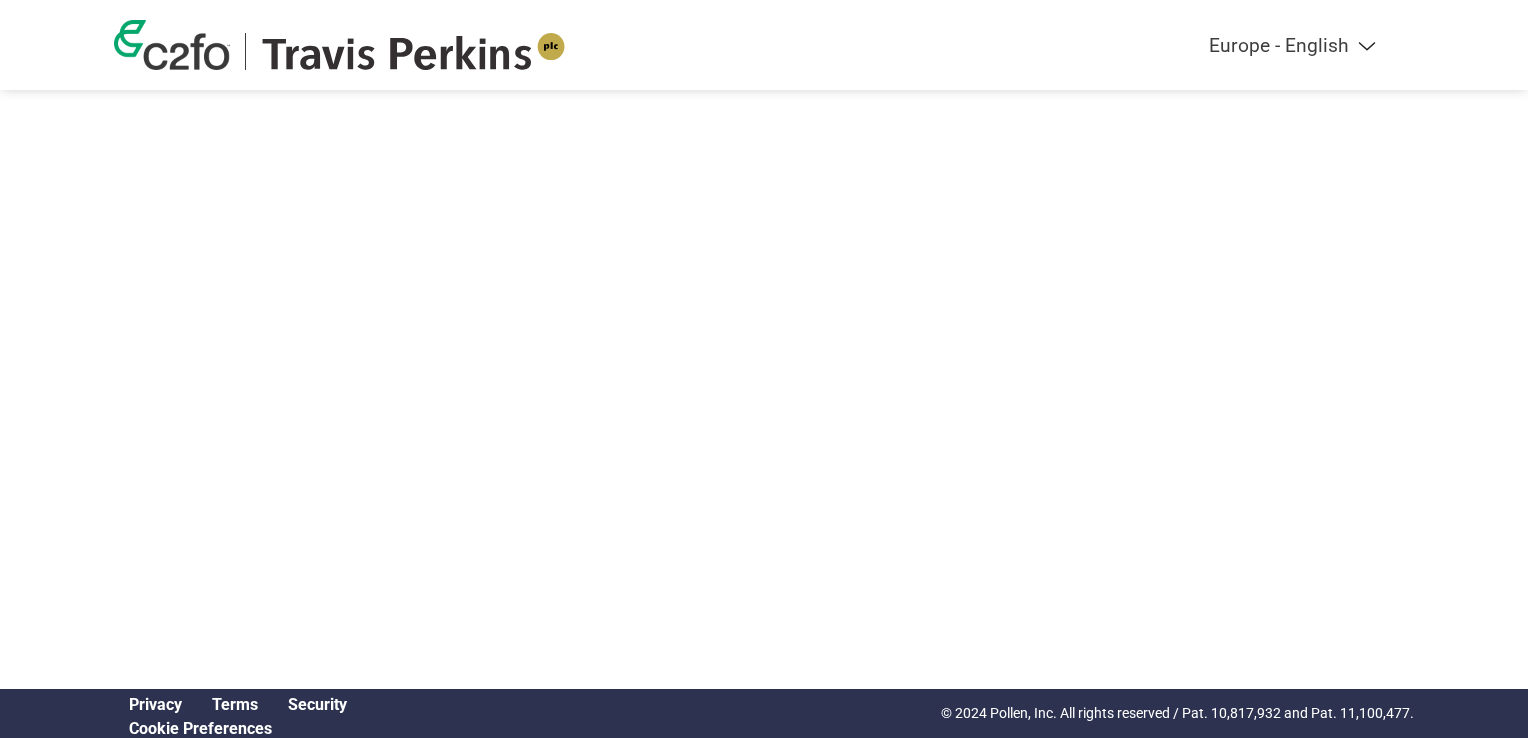 select on "en-GB" 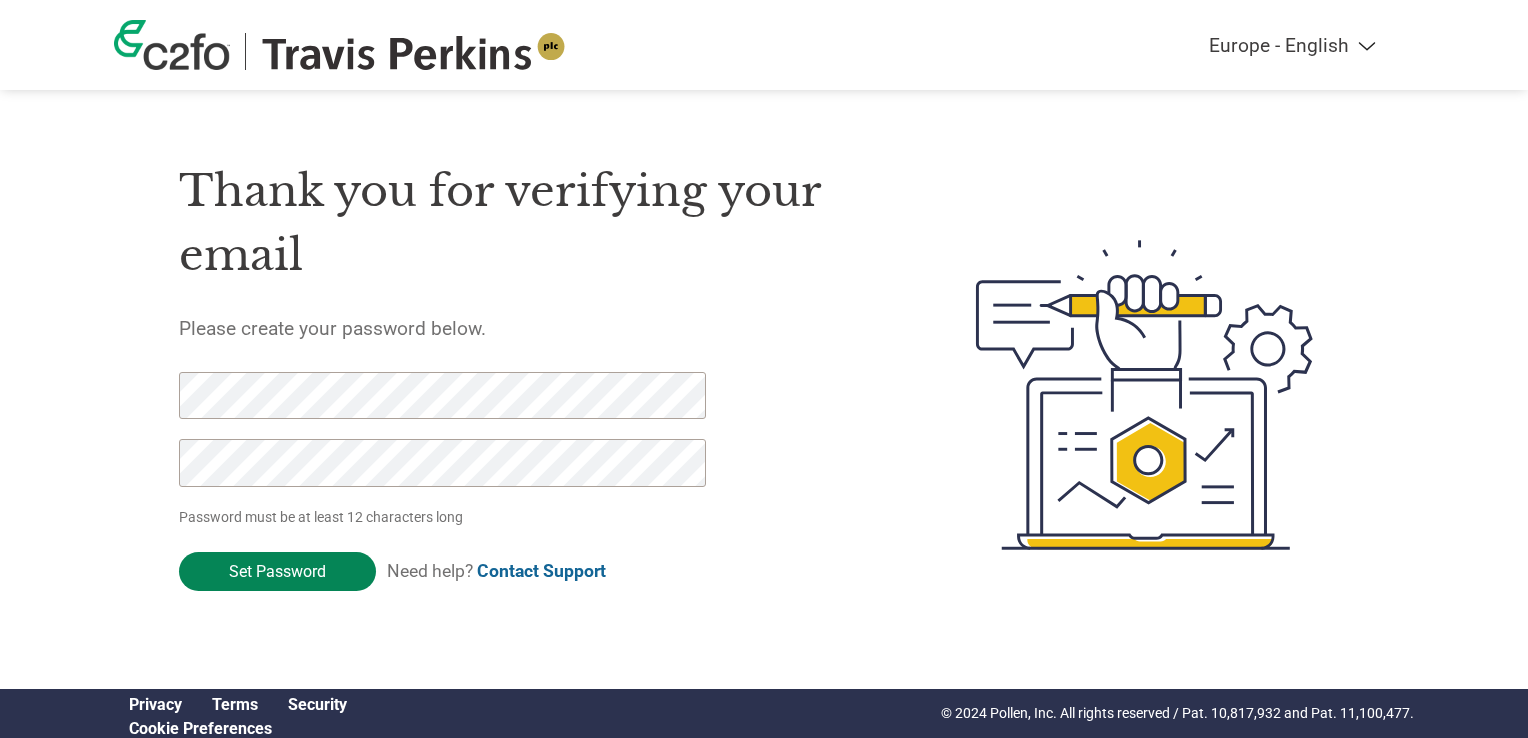 click on "Set Password" 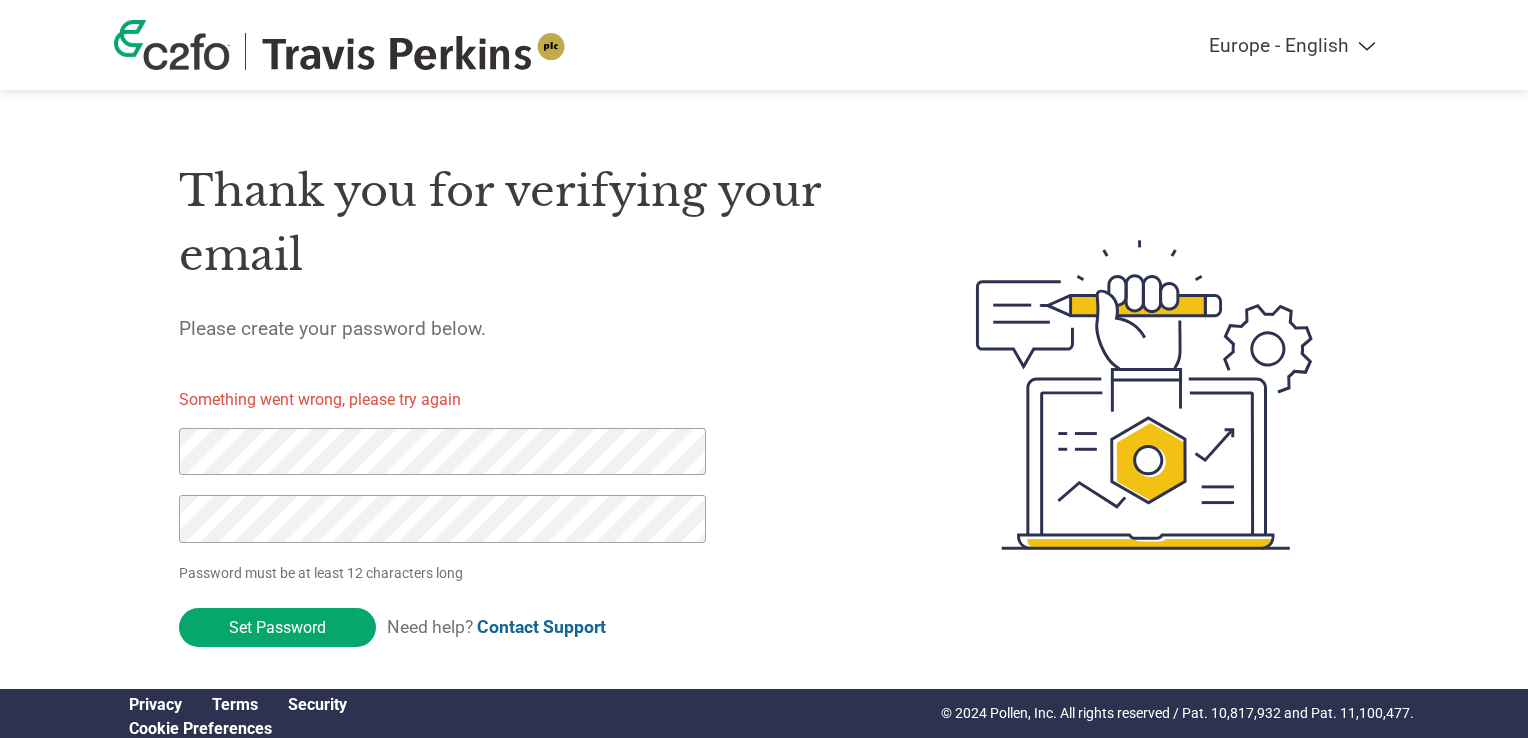 click on "Contact Support" at bounding box center (541, 627) 